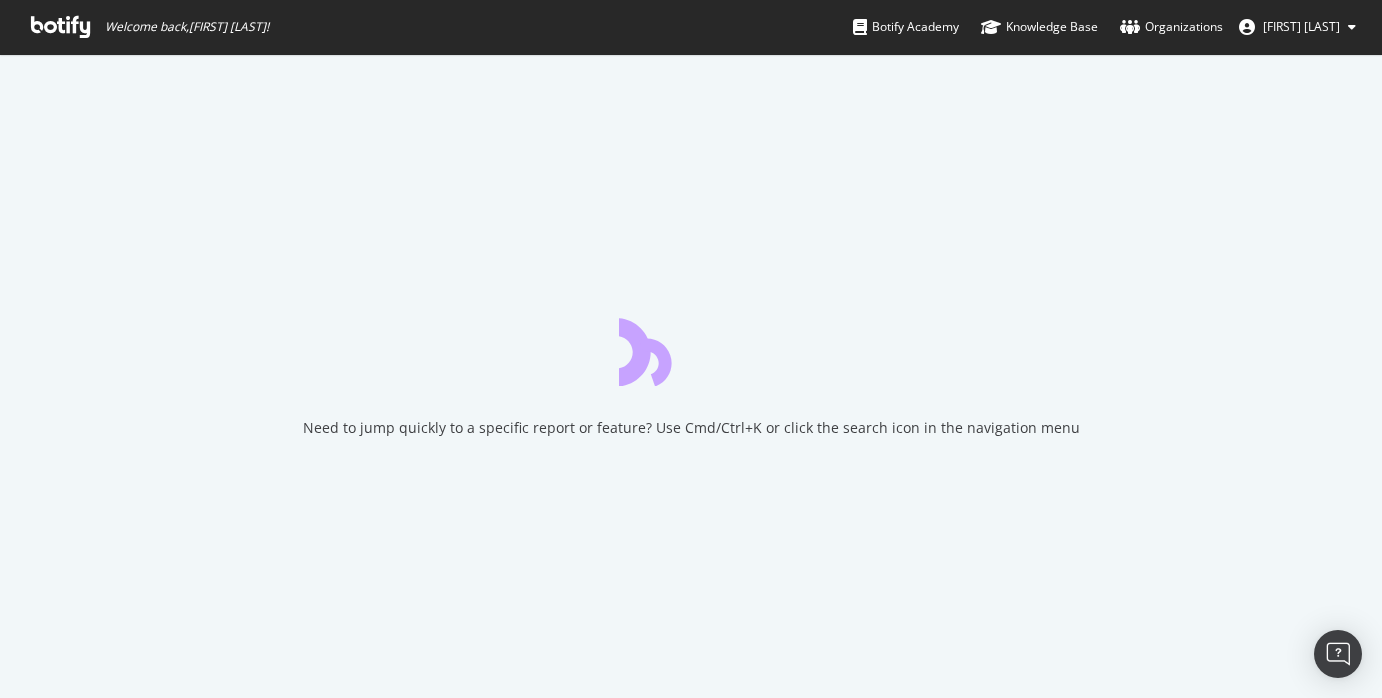scroll, scrollTop: 0, scrollLeft: 0, axis: both 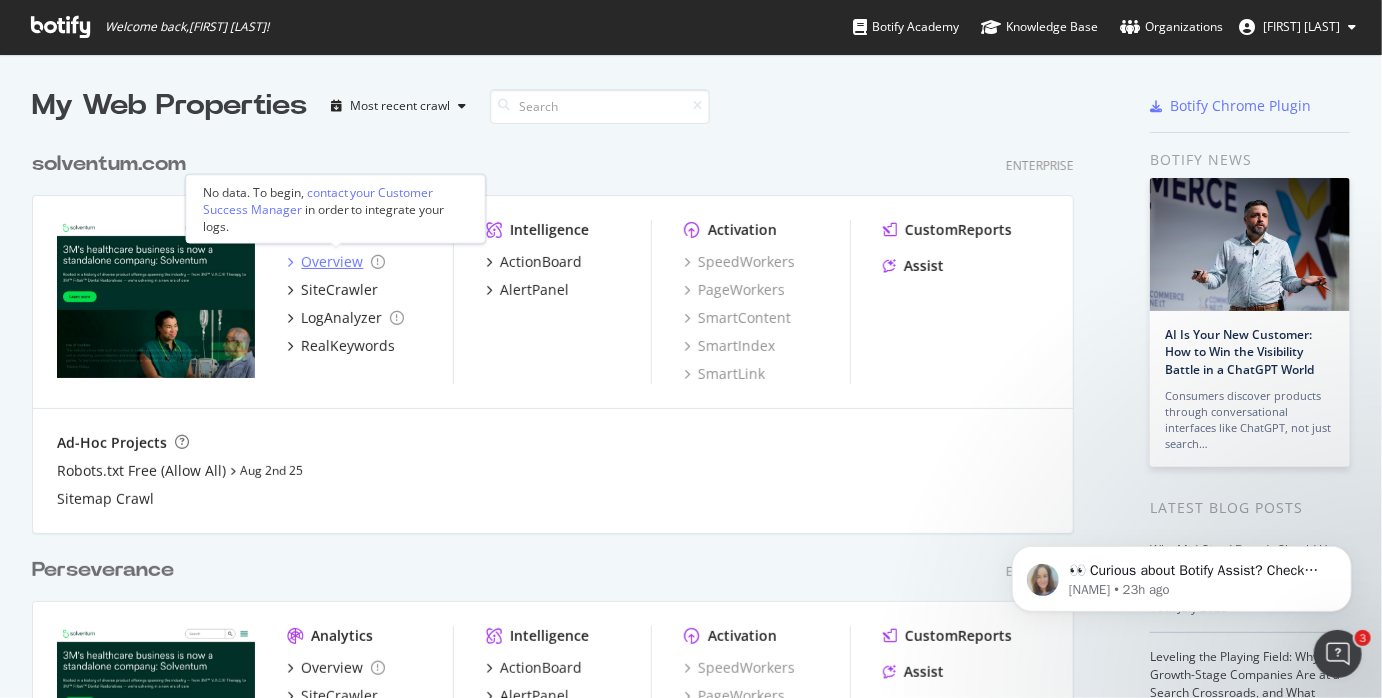 click on "Overview" at bounding box center [332, 262] 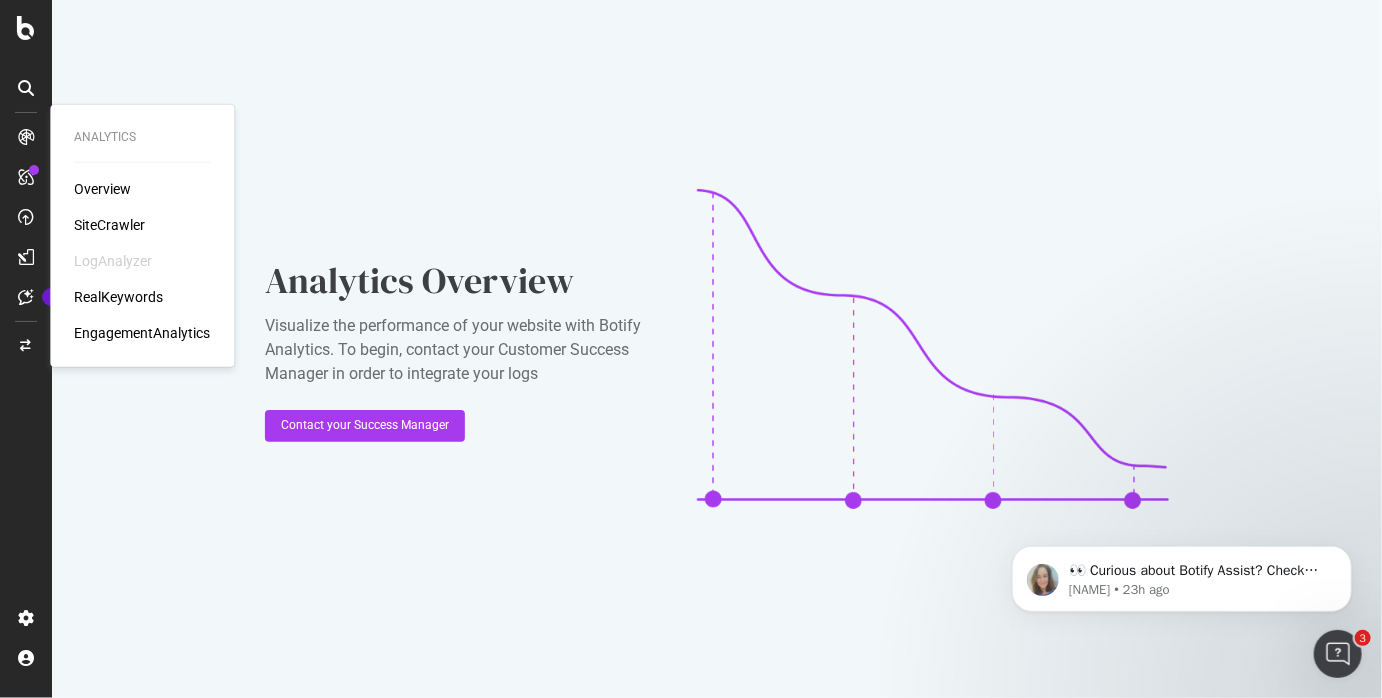 click on "Overview" at bounding box center [102, 189] 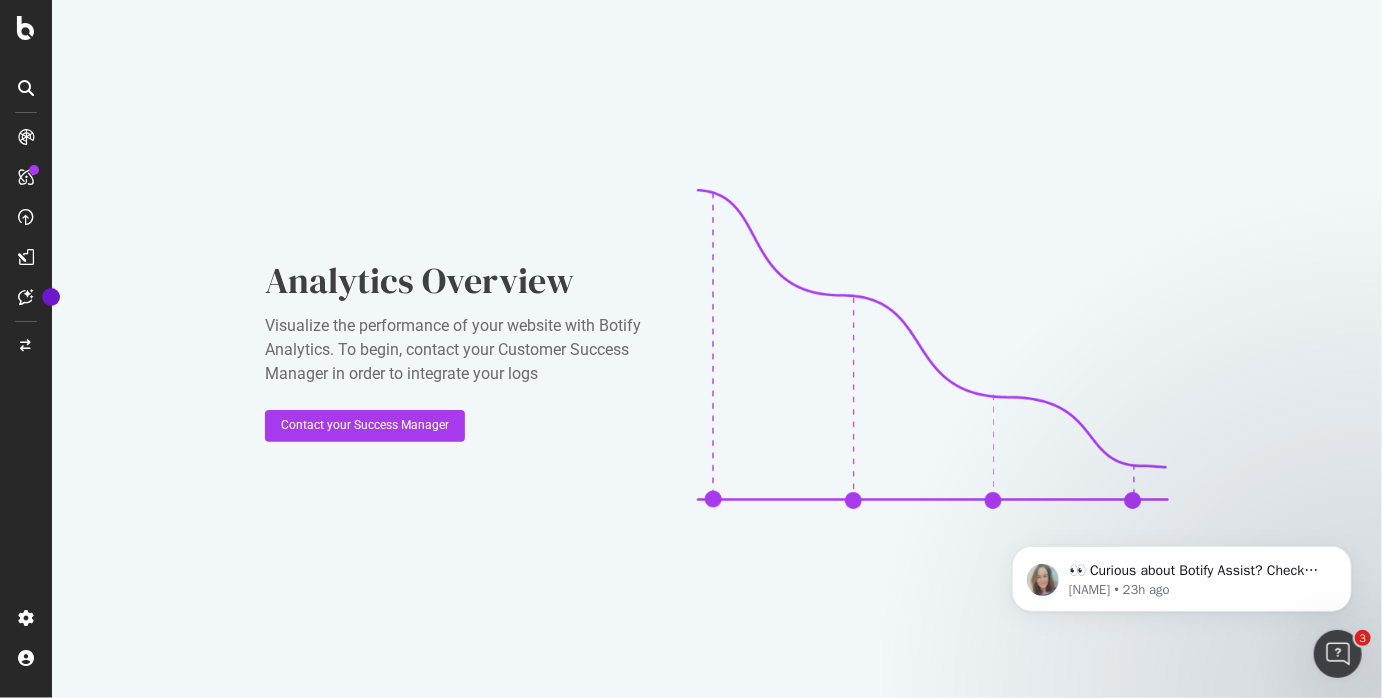 click at bounding box center [26, 137] 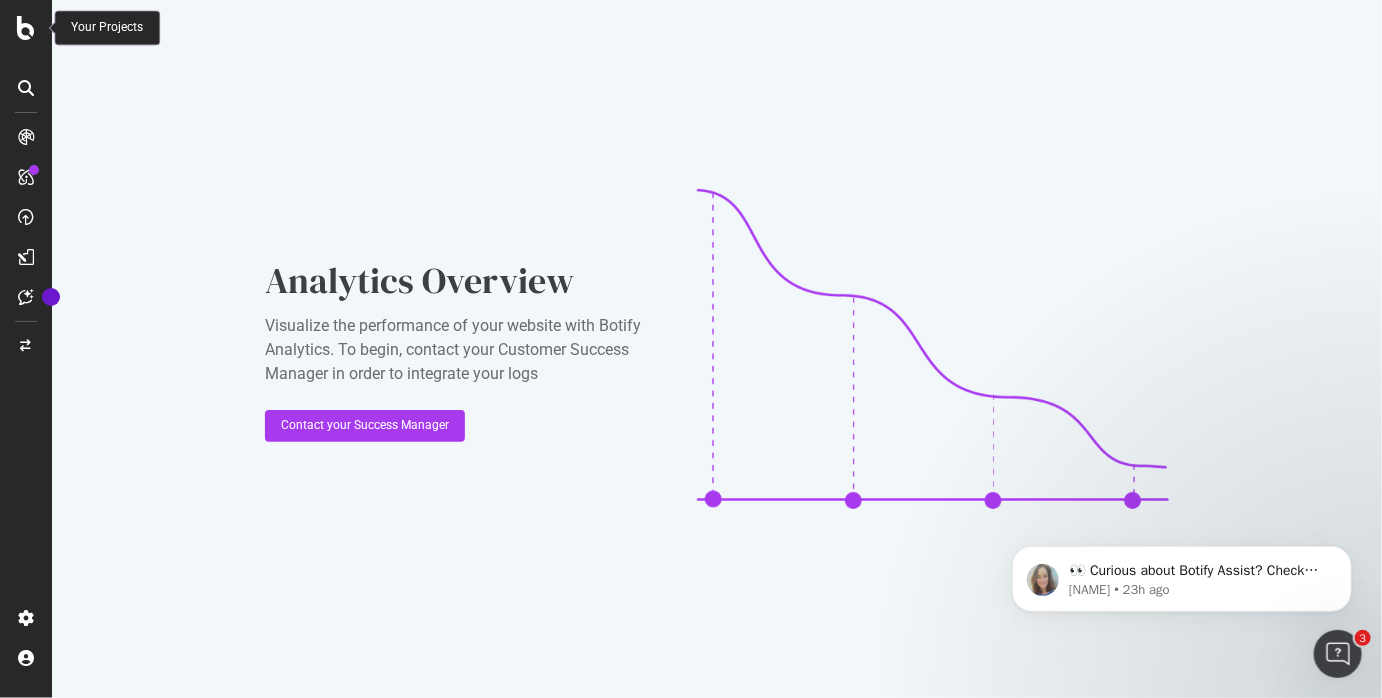 click at bounding box center [26, 28] 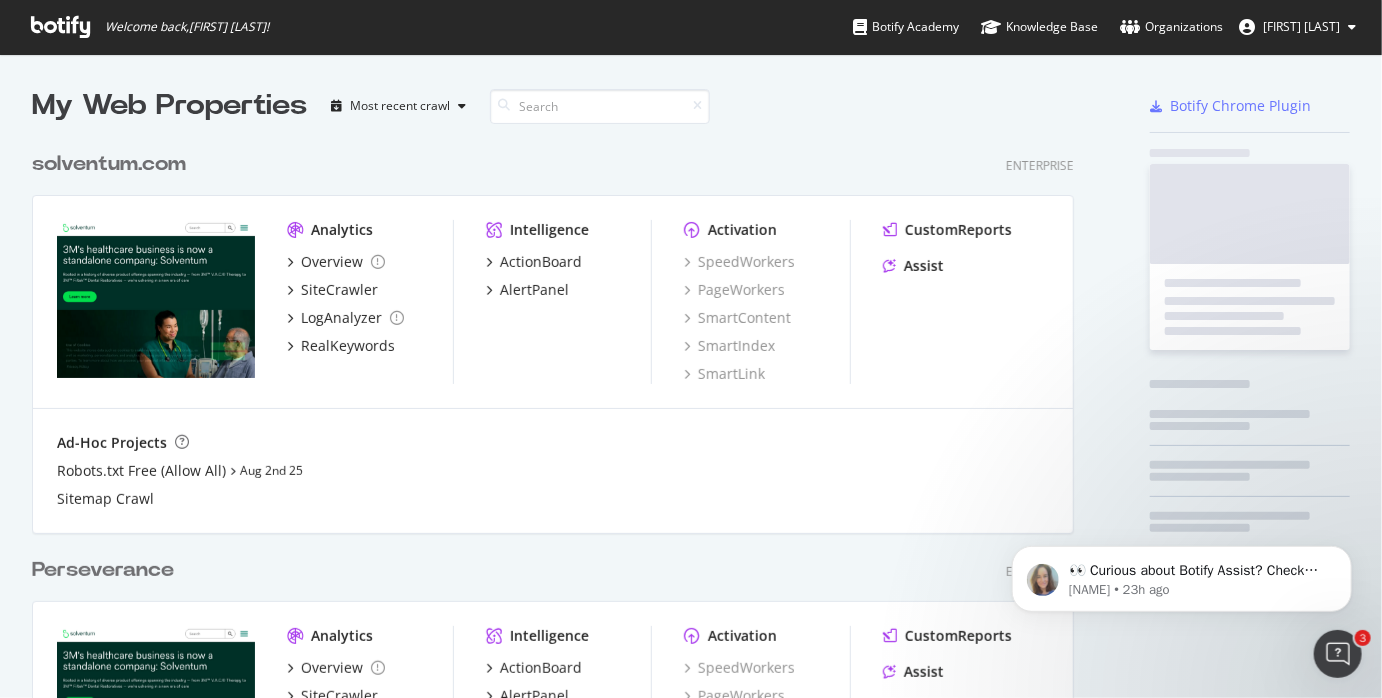 scroll, scrollTop: 12, scrollLeft: 12, axis: both 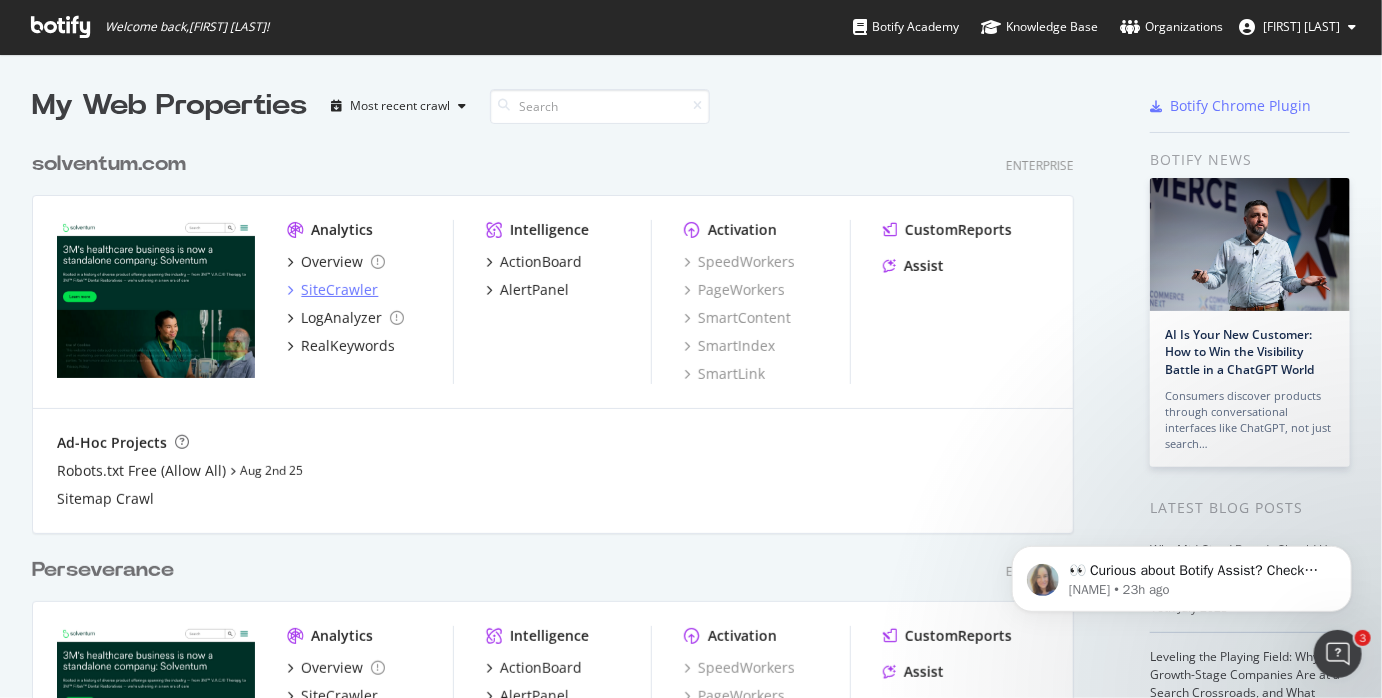 click on "SiteCrawler" at bounding box center [339, 290] 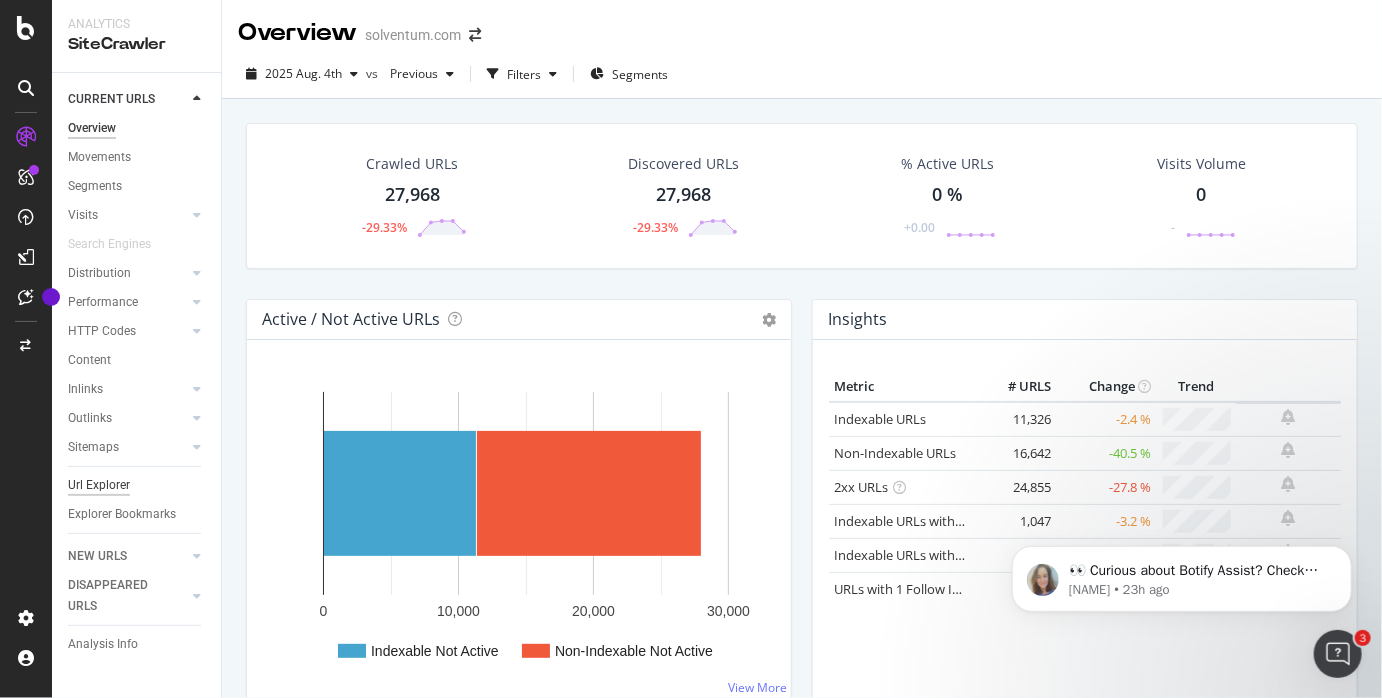 click on "Url Explorer" at bounding box center [99, 485] 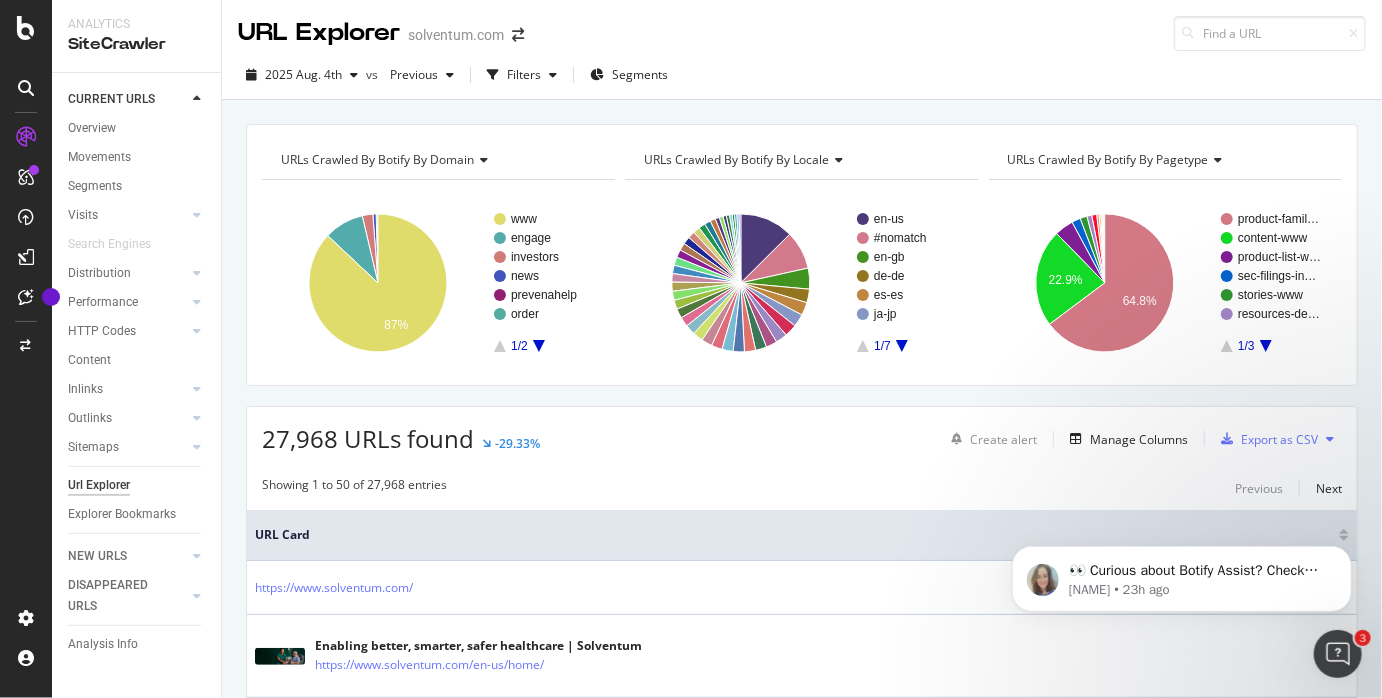 click 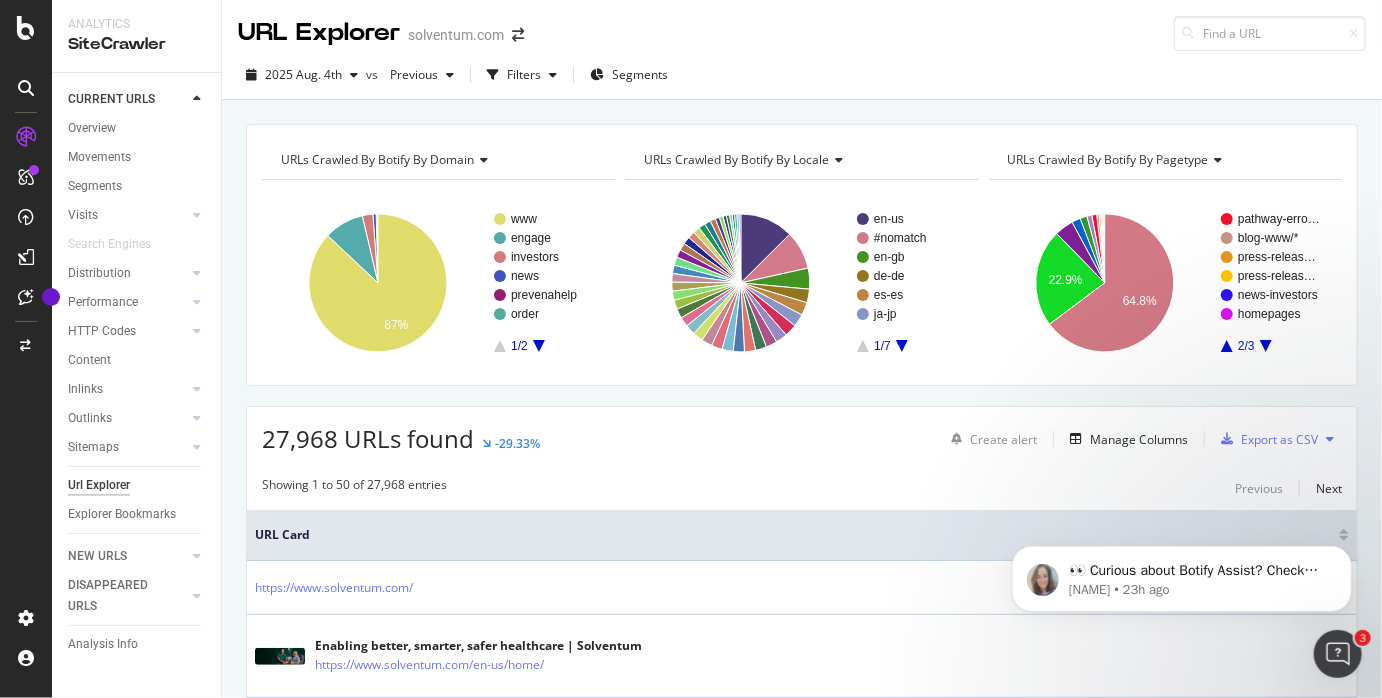 click 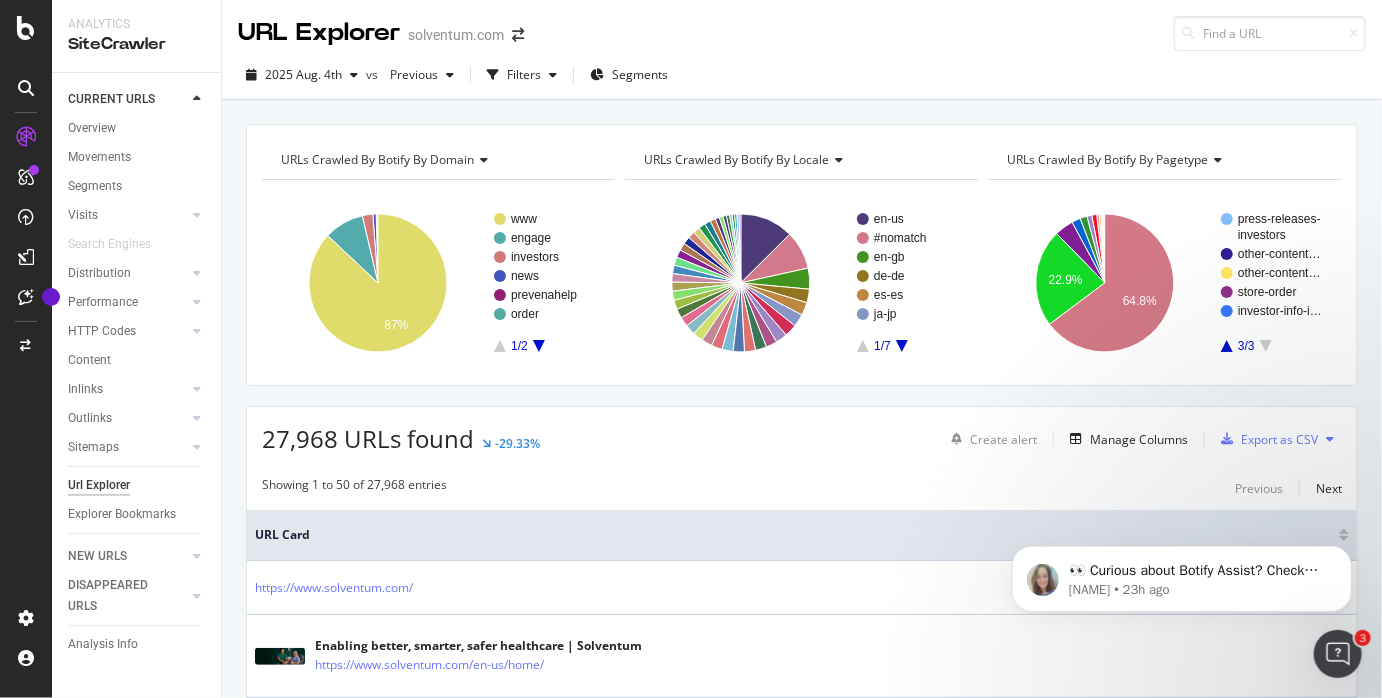 click 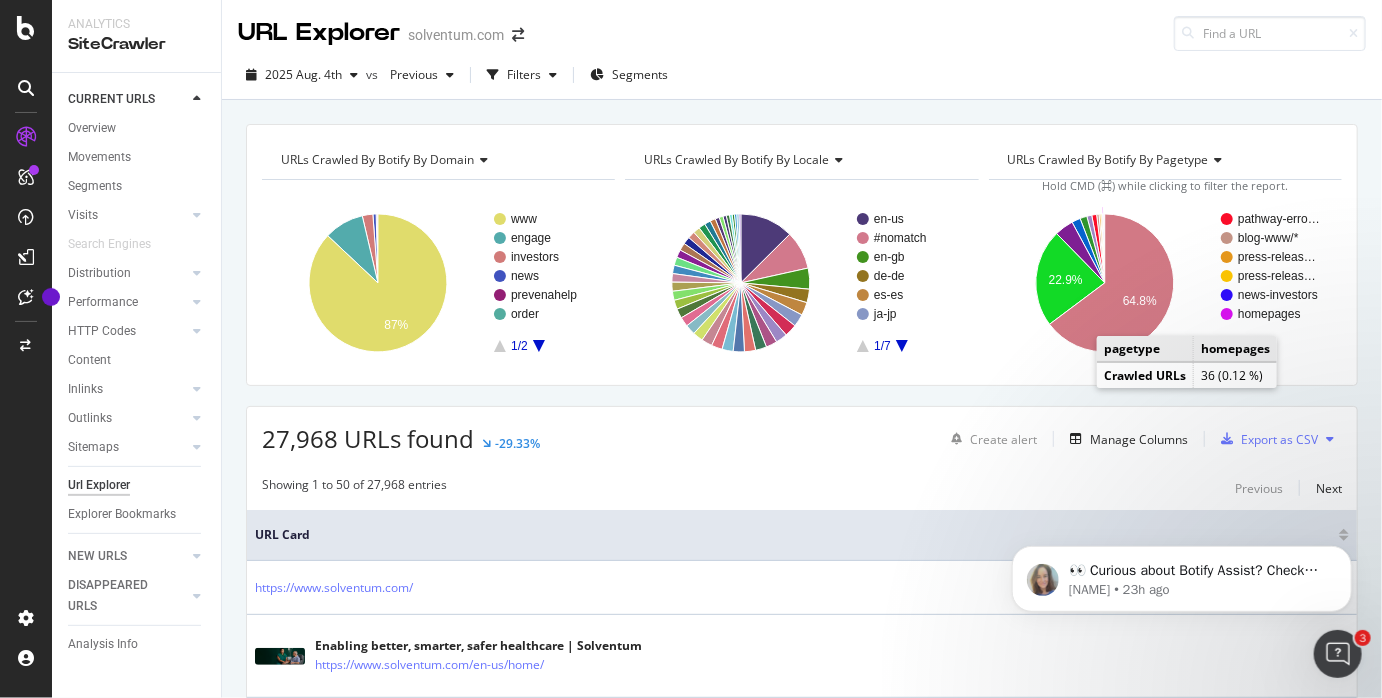 click 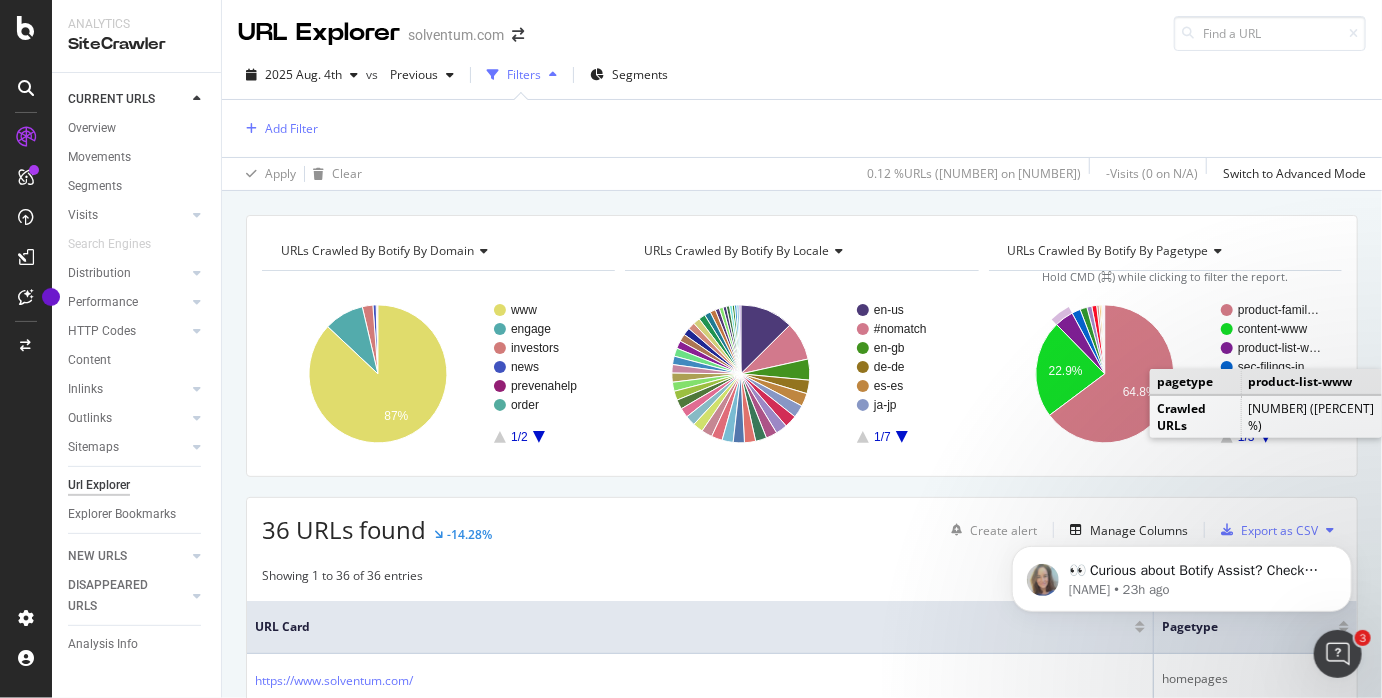click 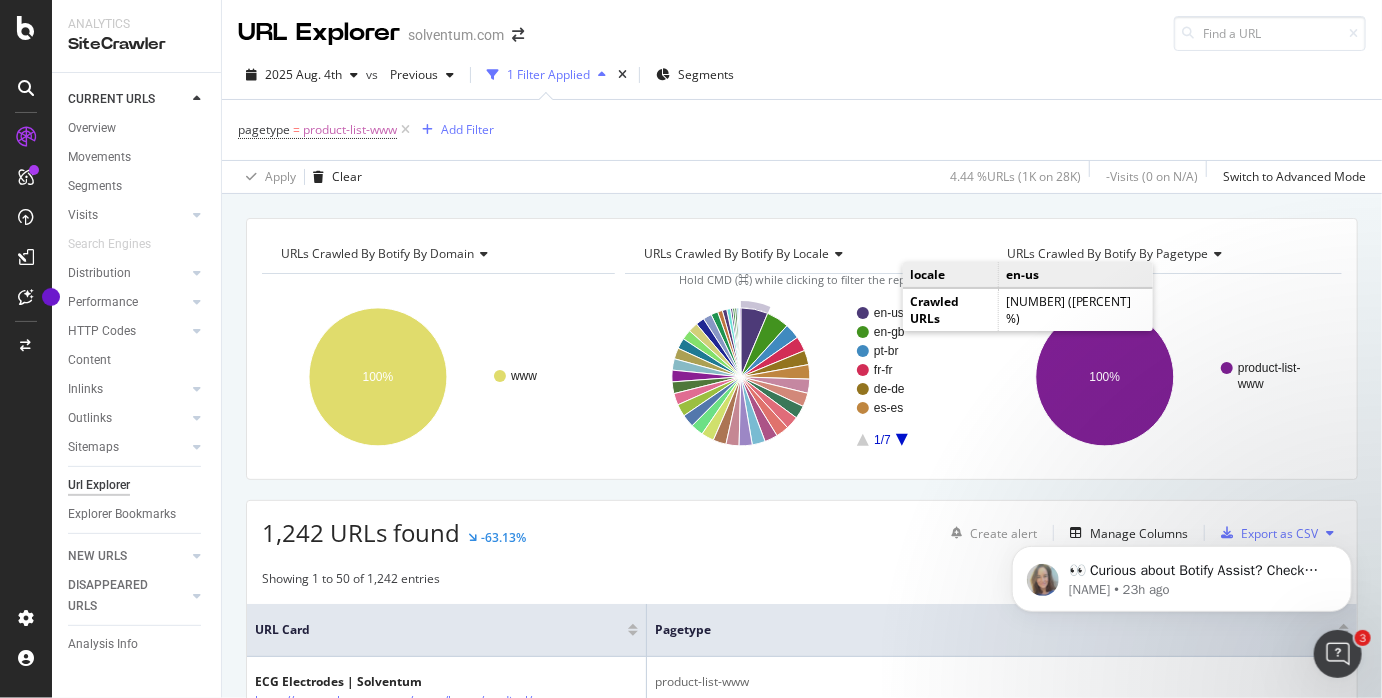 click on "en-us" 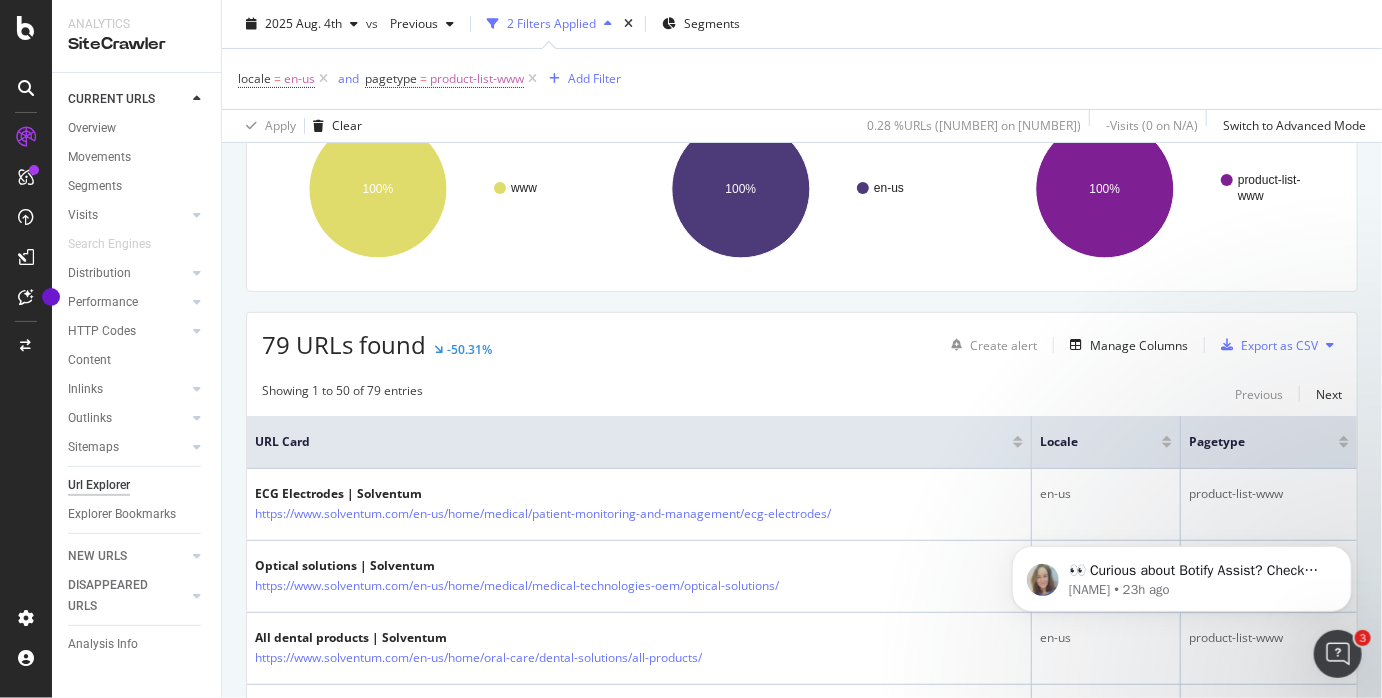 scroll, scrollTop: 176, scrollLeft: 0, axis: vertical 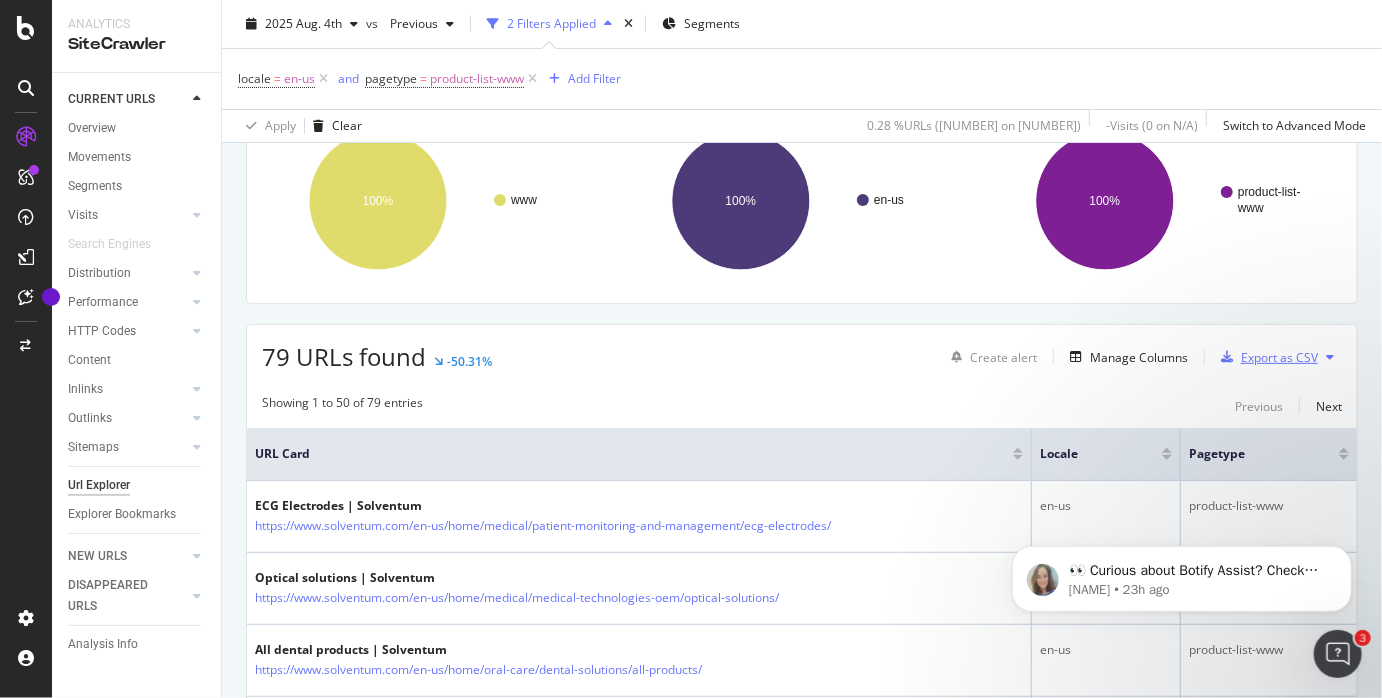 click on "Export as CSV" at bounding box center (1279, 357) 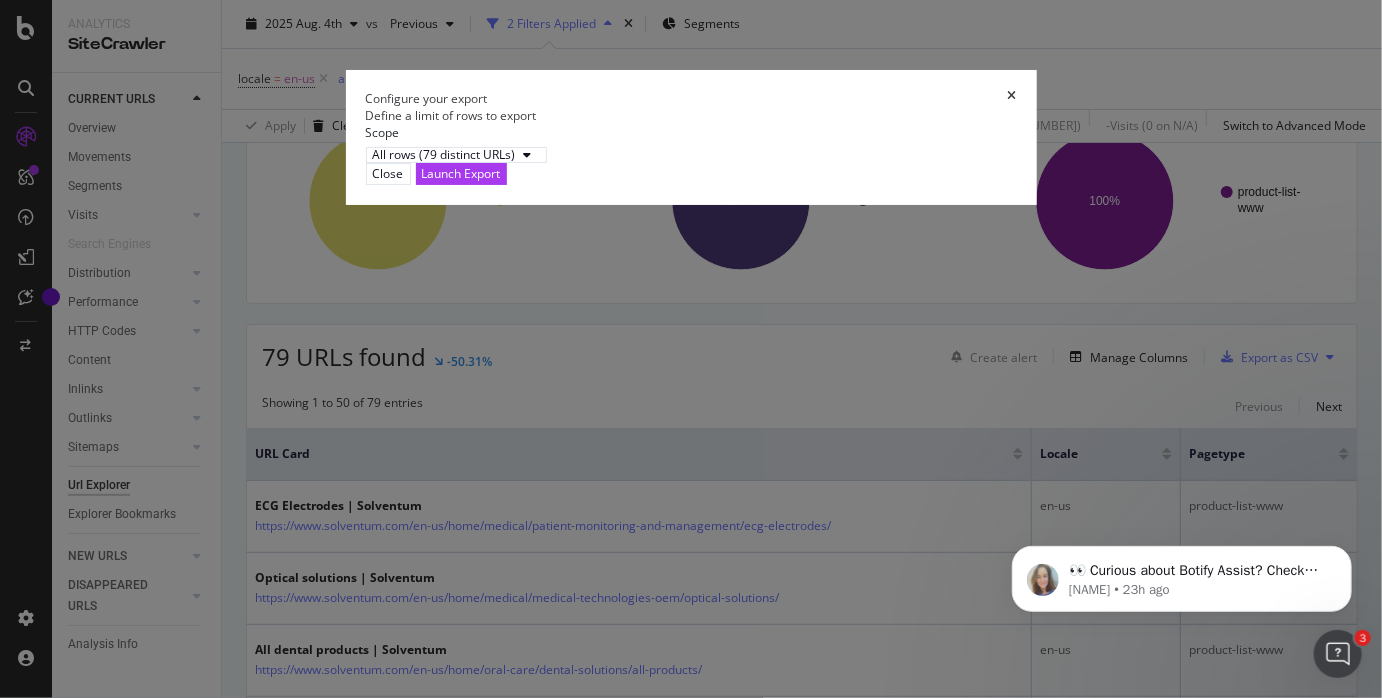 click on "Close" at bounding box center [388, 173] 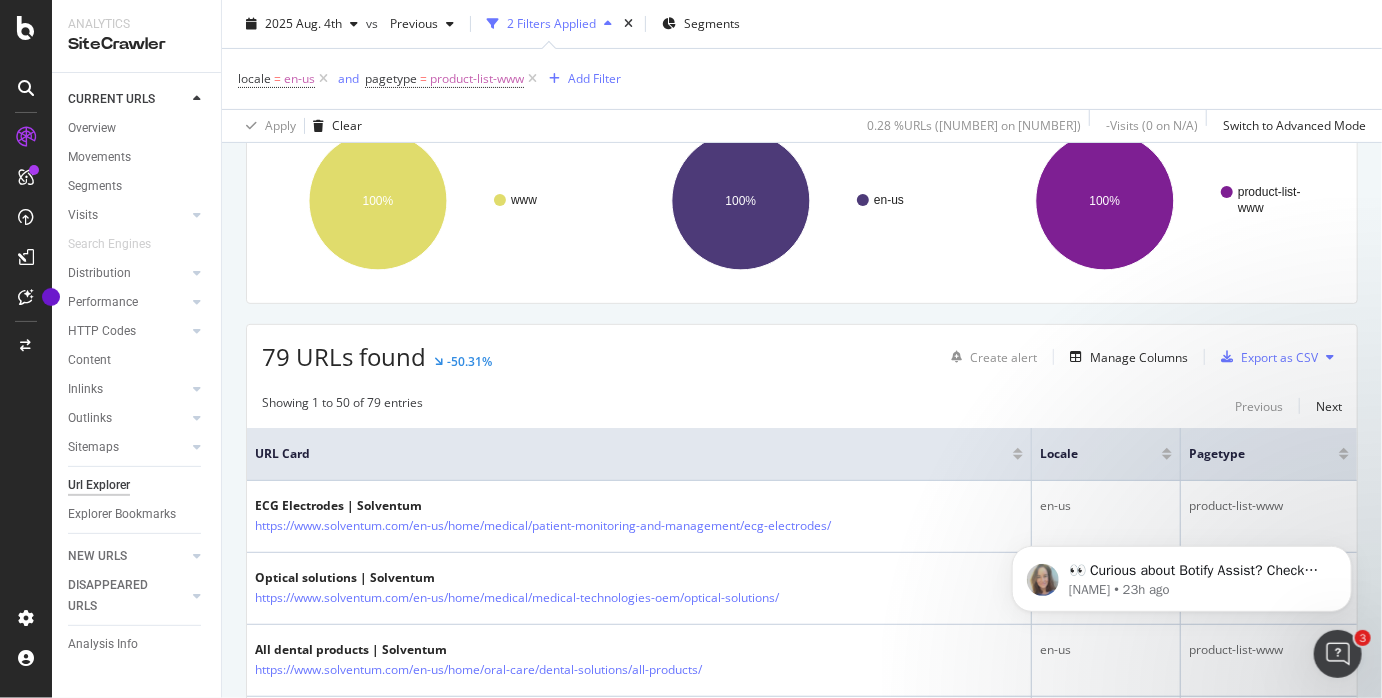 click at bounding box center [1330, 357] 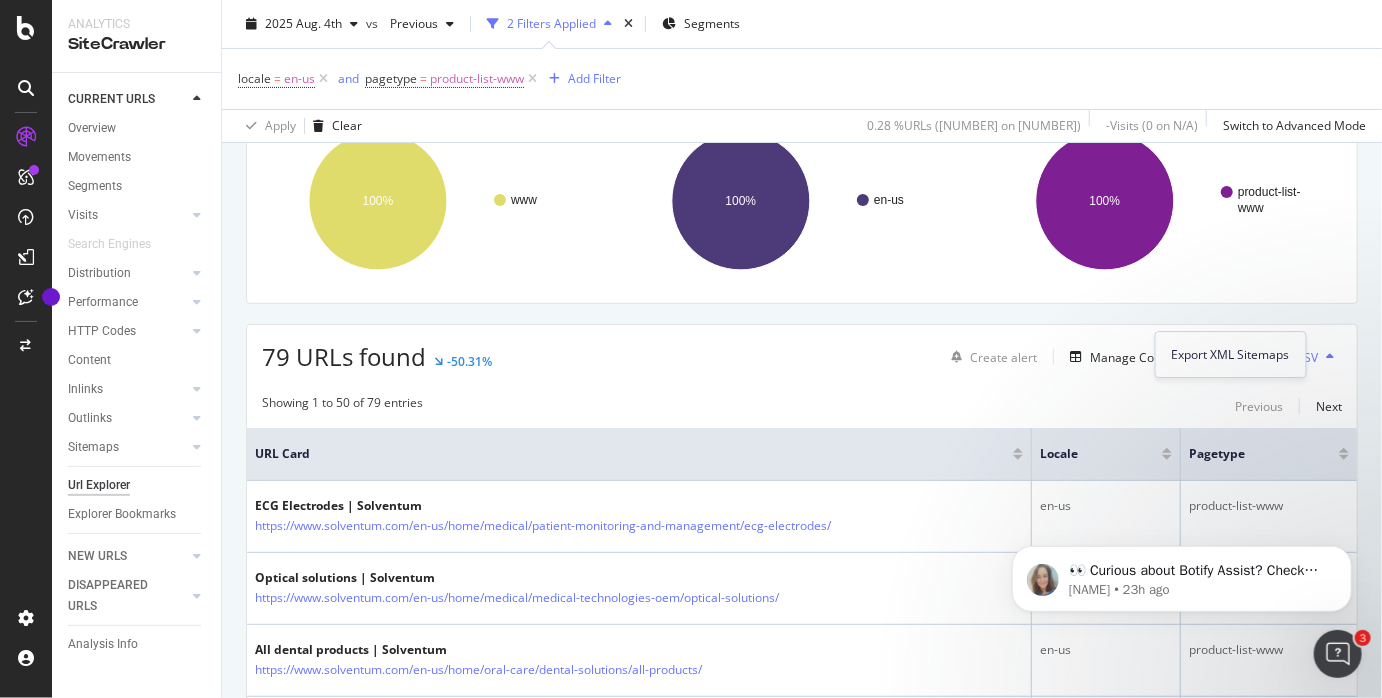 click at bounding box center [1330, 357] 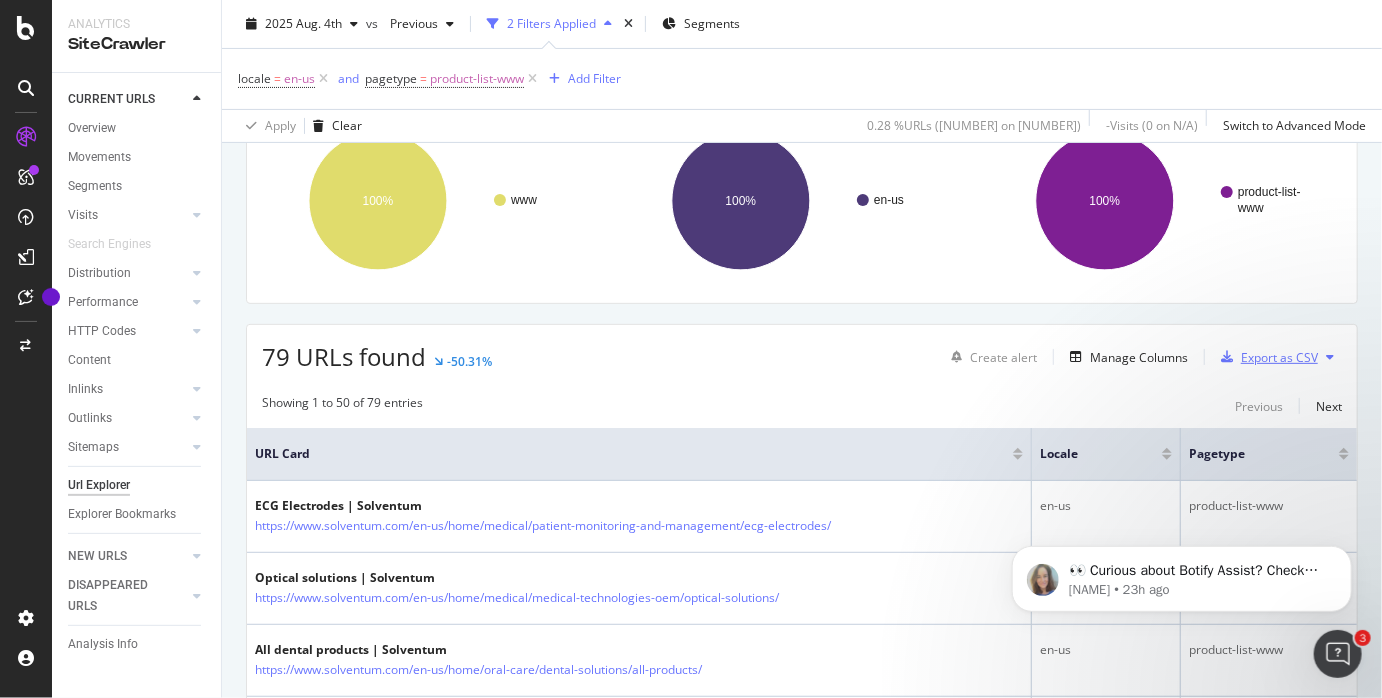 click on "Export as CSV" at bounding box center (1279, 357) 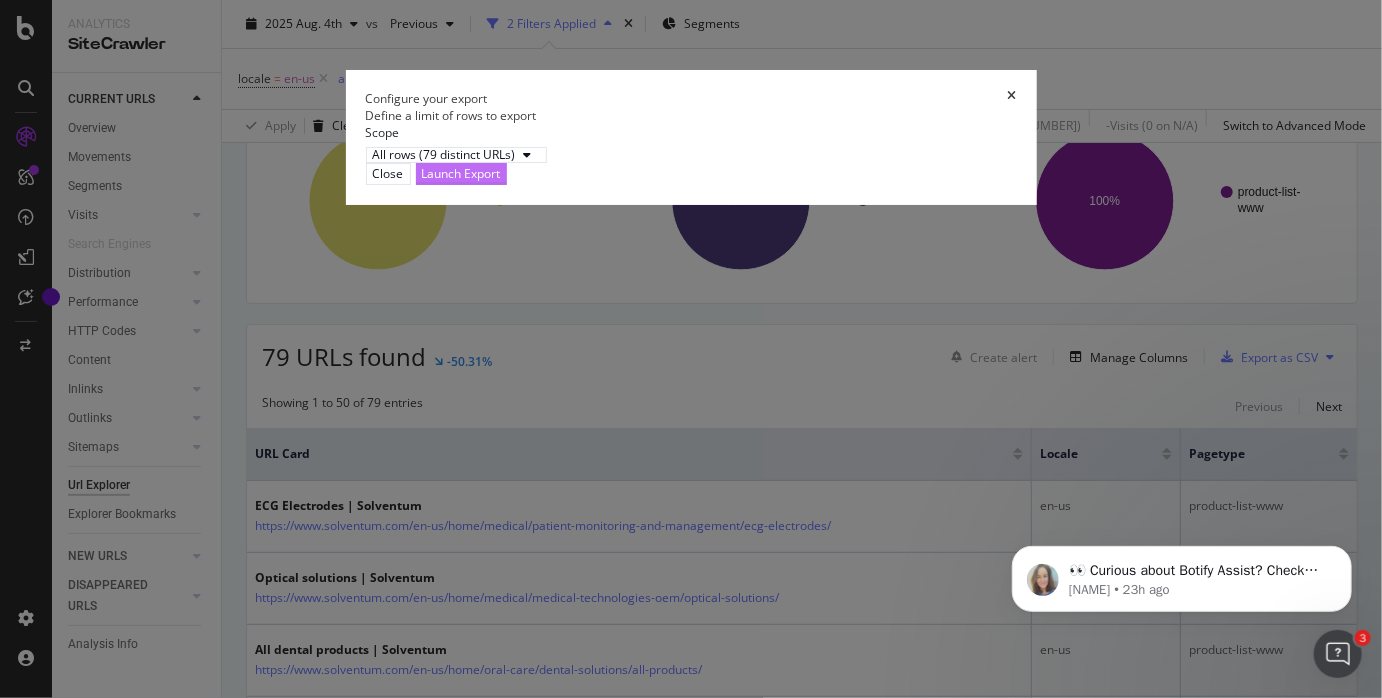 click on "Launch Export" at bounding box center [461, 173] 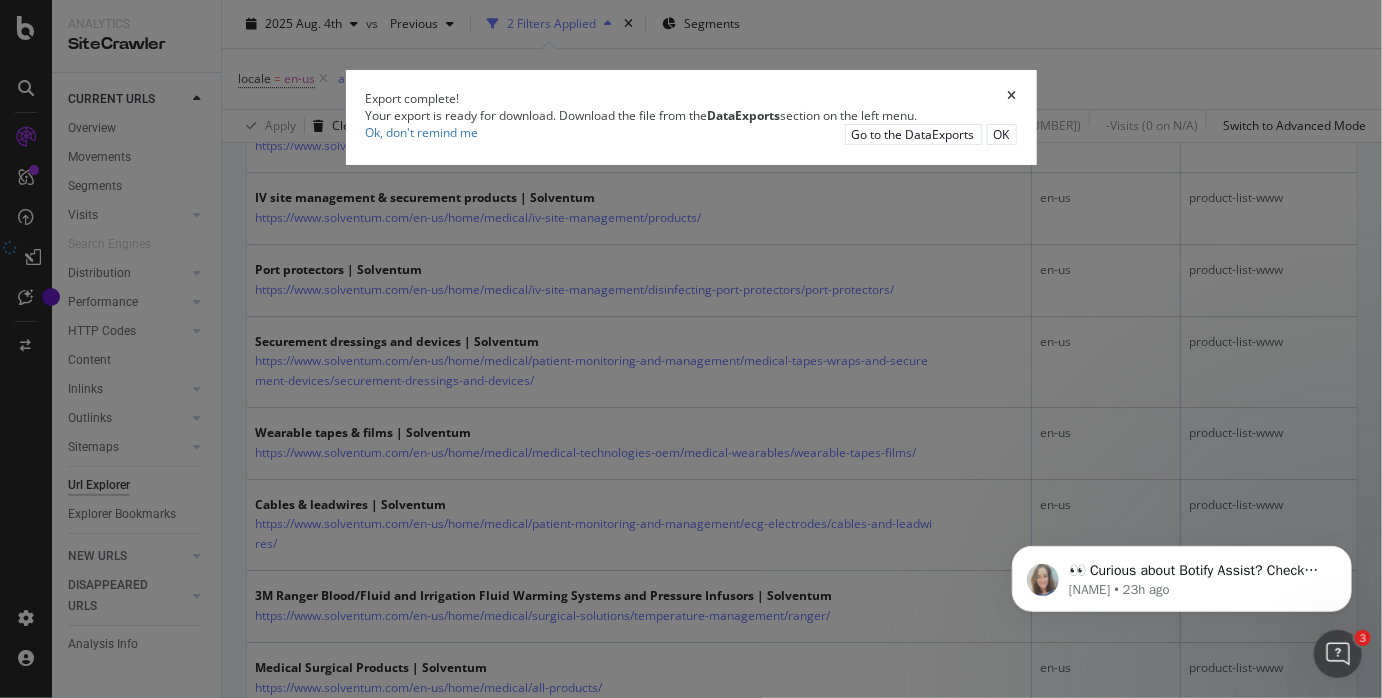 scroll, scrollTop: 3061, scrollLeft: 0, axis: vertical 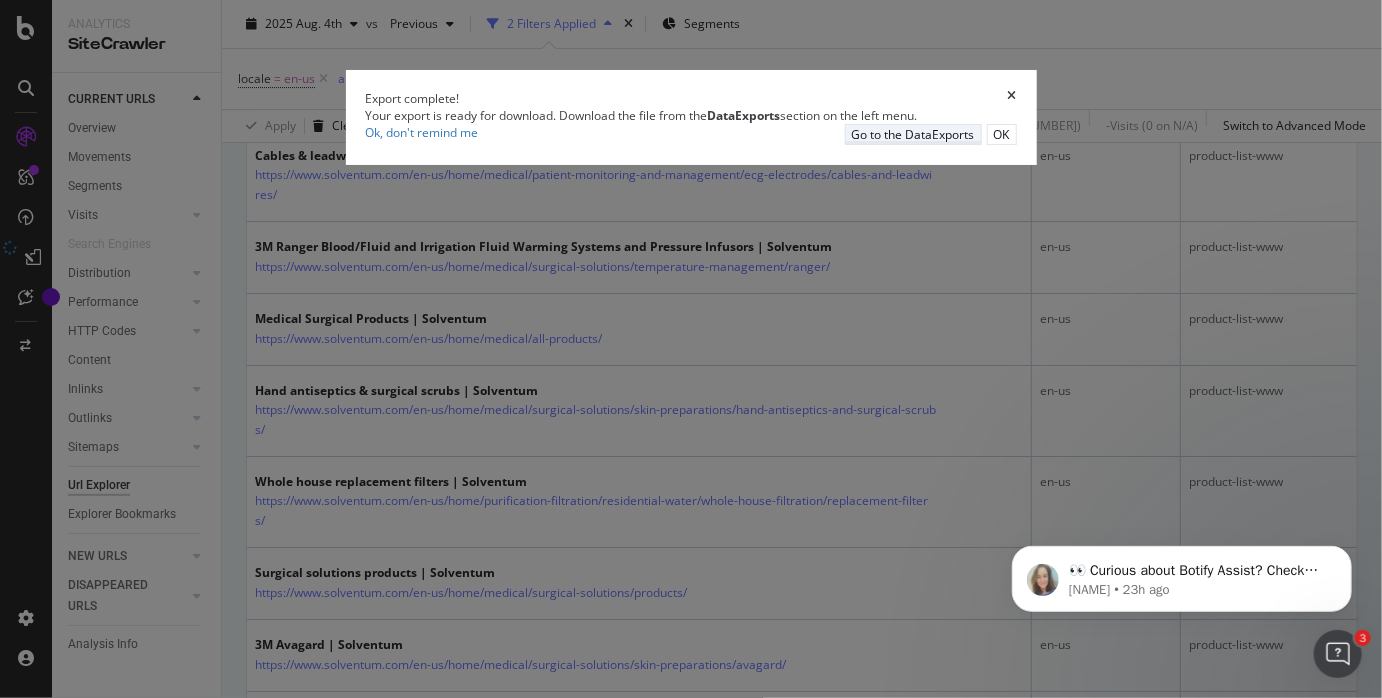click on "Go to the DataExports" at bounding box center (913, 134) 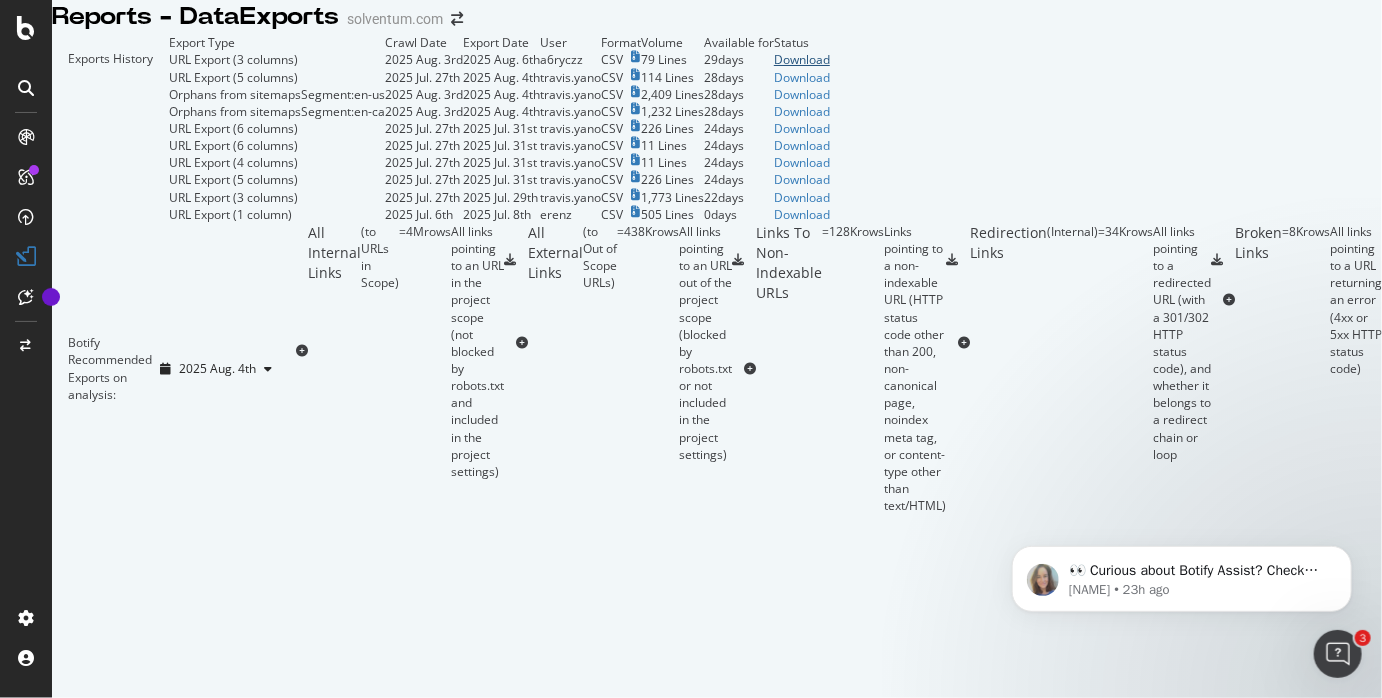 click on "Download" at bounding box center [802, 59] 